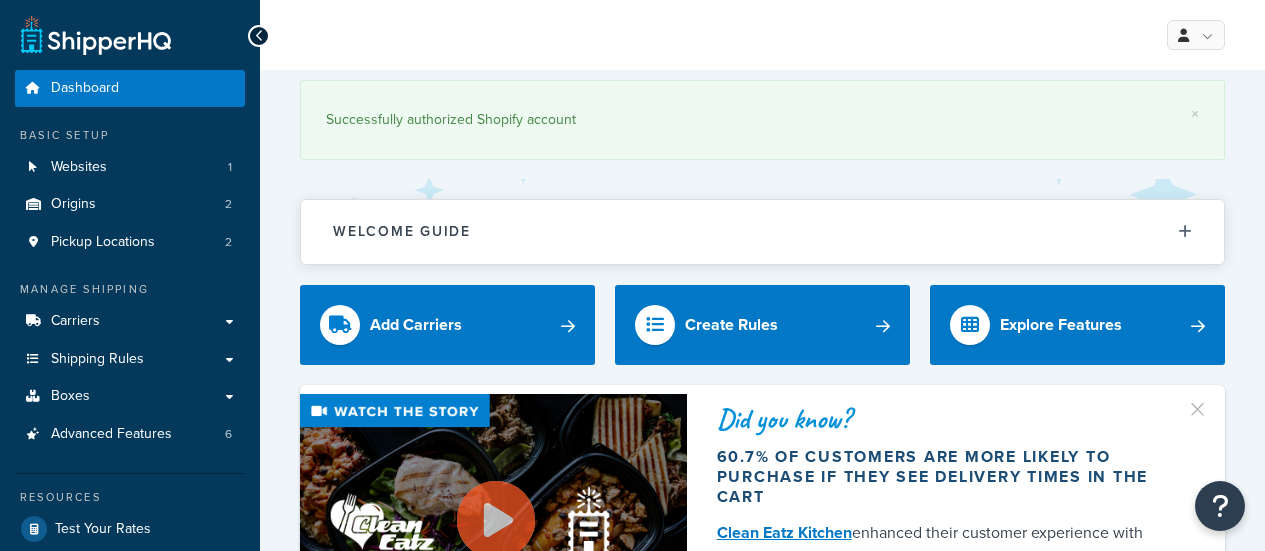 scroll, scrollTop: 0, scrollLeft: 0, axis: both 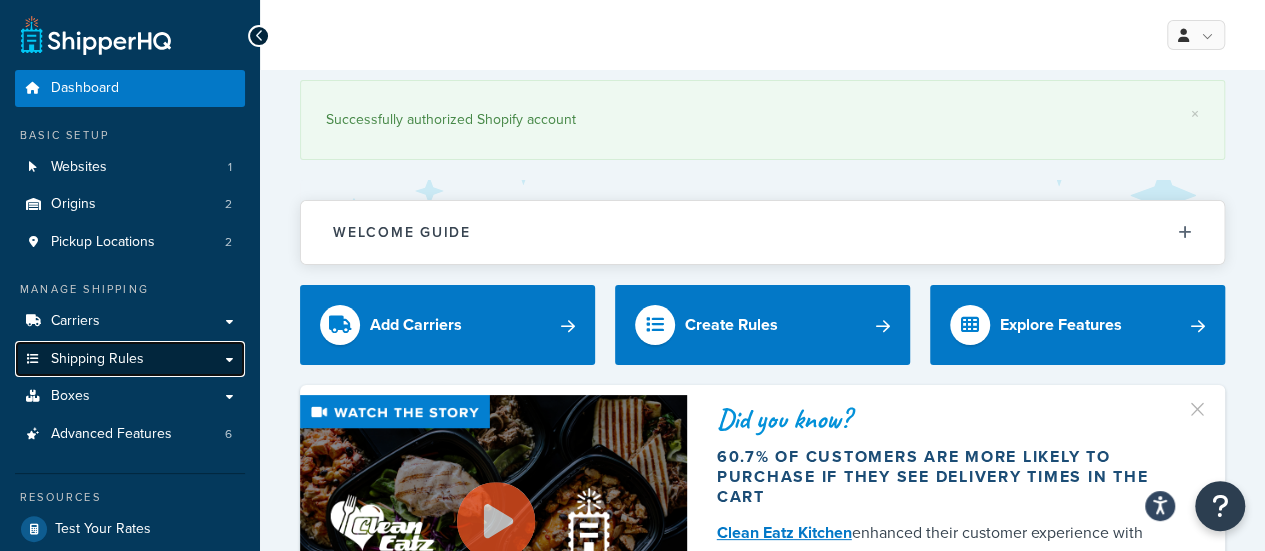click on "Shipping Rules" at bounding box center [130, 359] 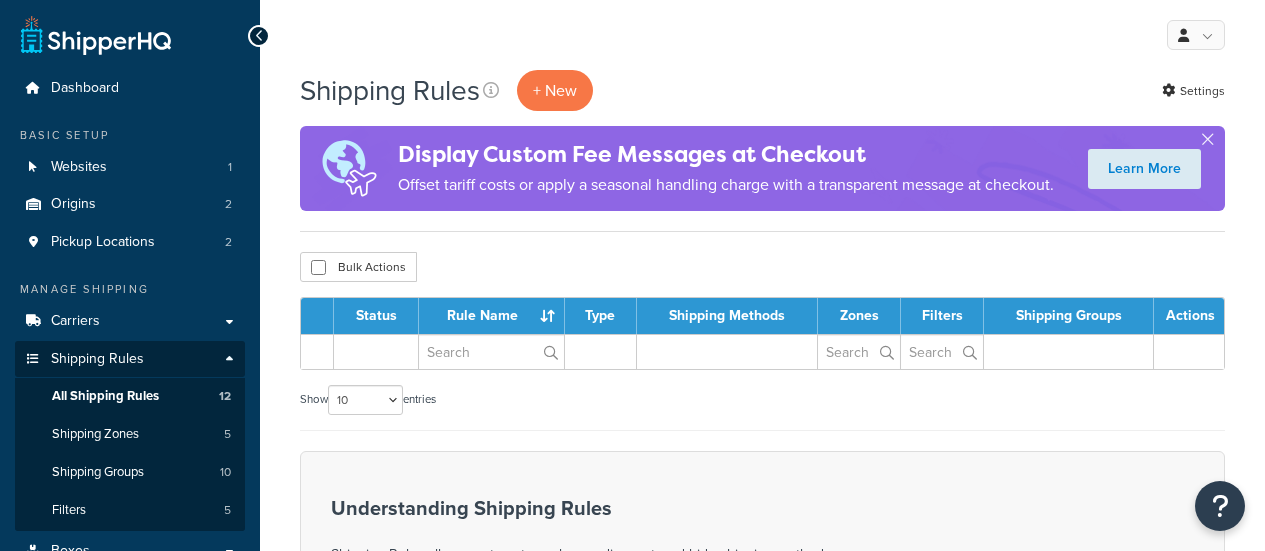 scroll, scrollTop: 0, scrollLeft: 0, axis: both 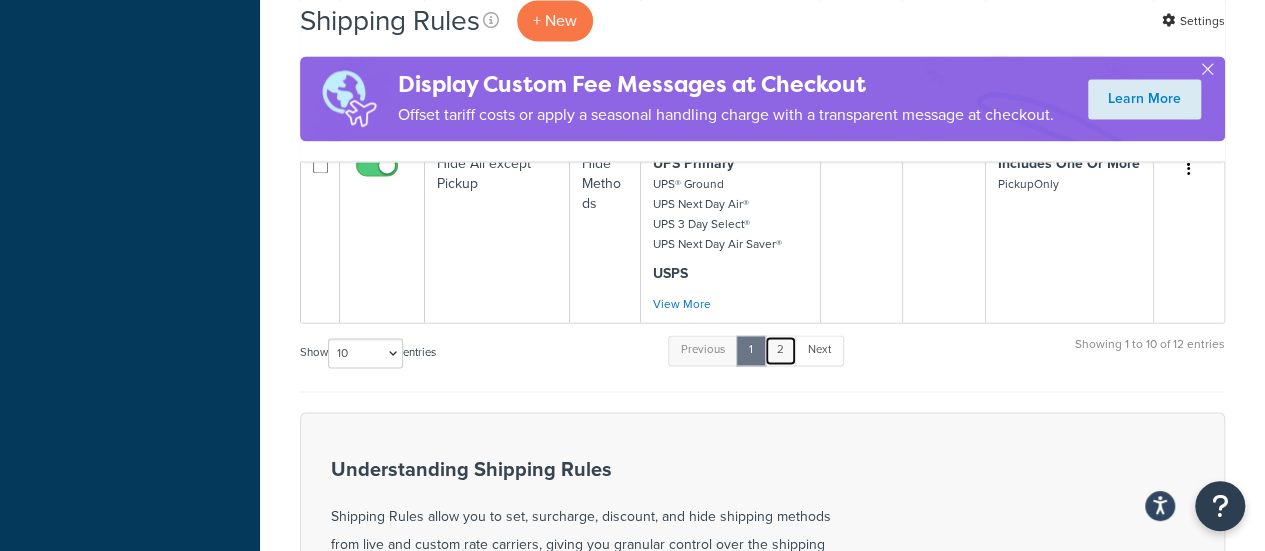 click on "2" at bounding box center [780, 350] 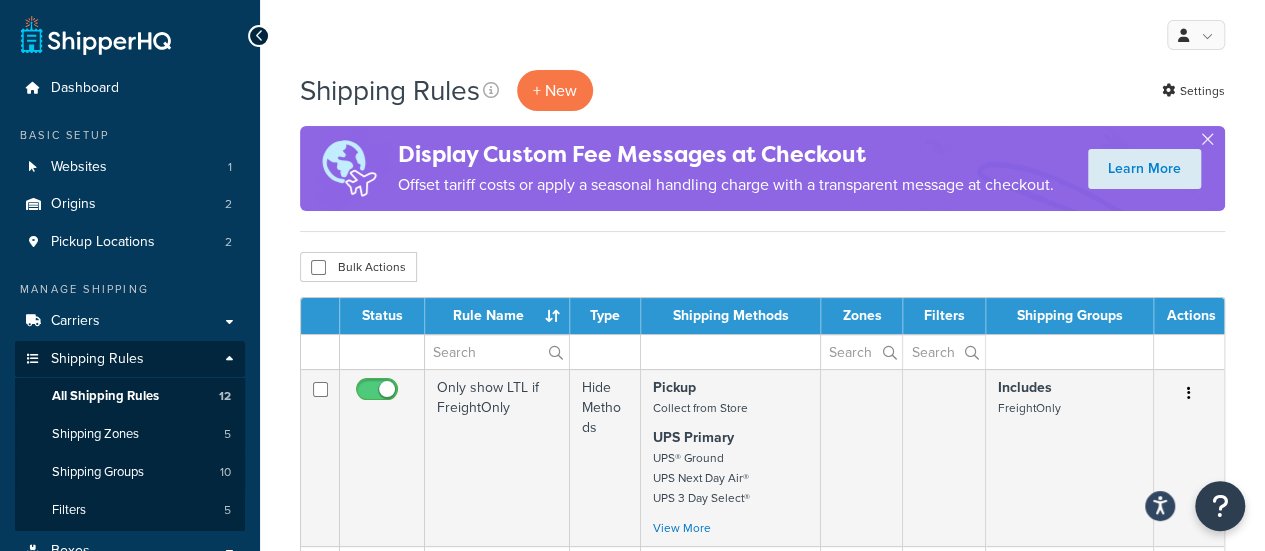 scroll, scrollTop: 0, scrollLeft: 0, axis: both 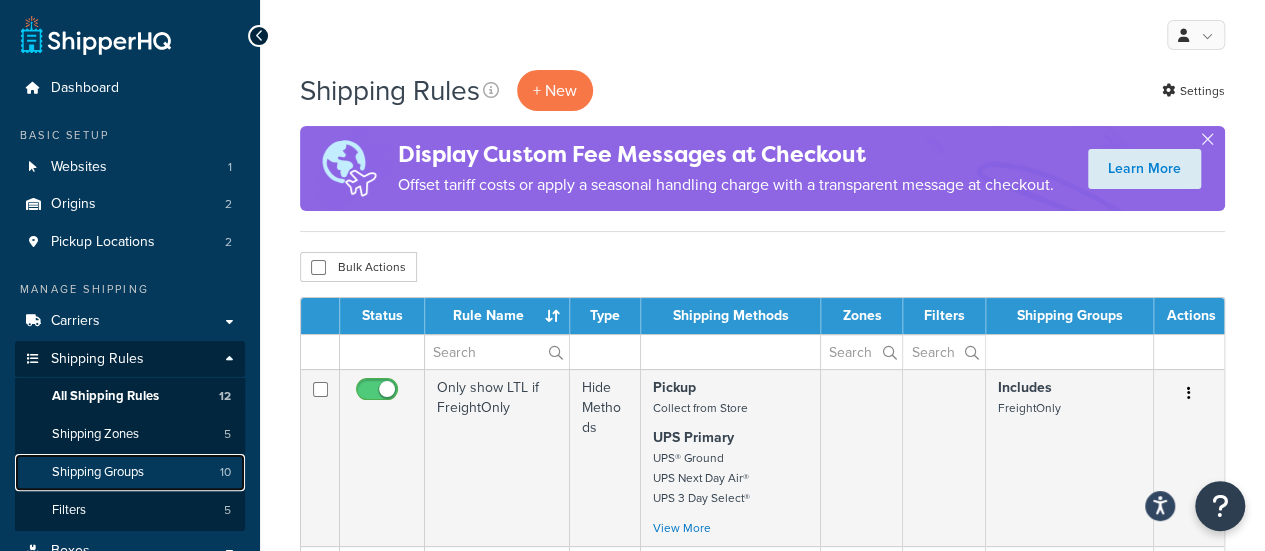 click on "Shipping Groups
10" at bounding box center [130, 472] 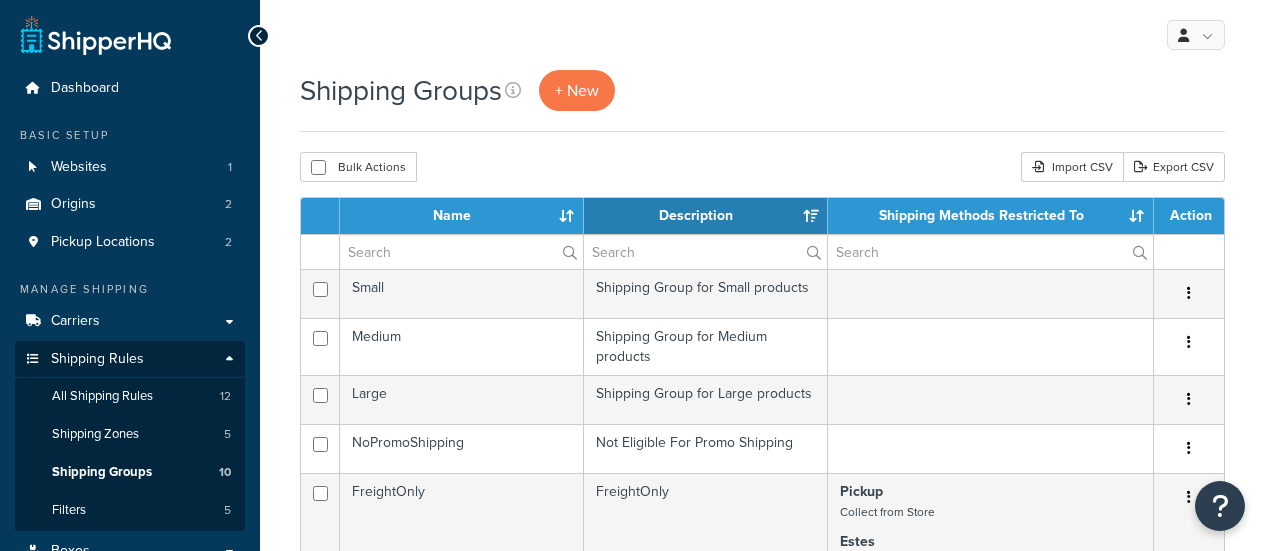 select on "15" 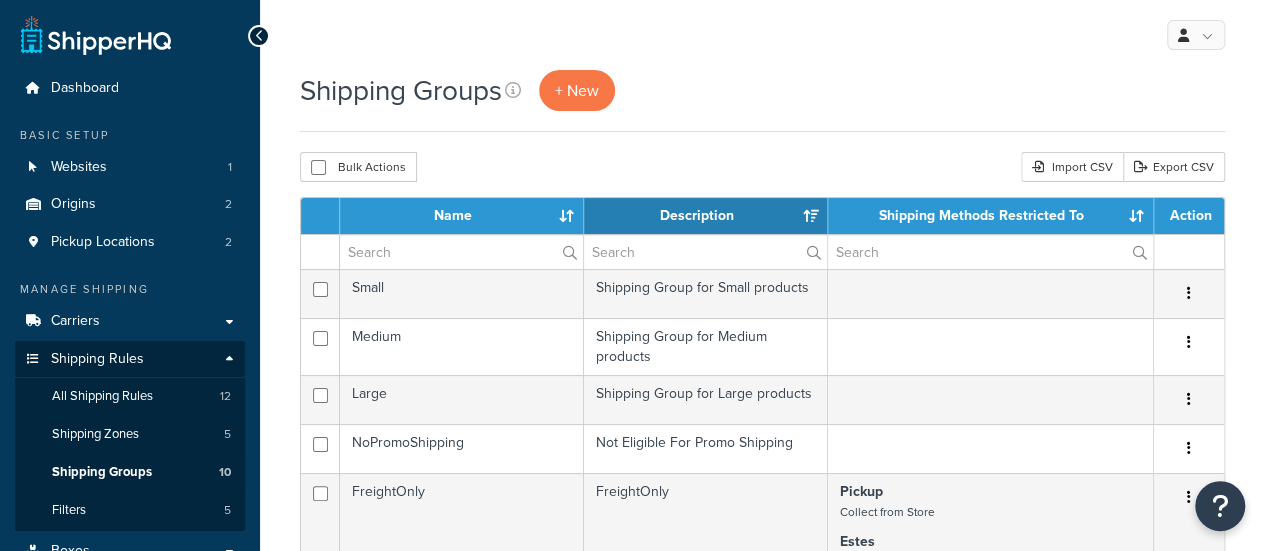 scroll, scrollTop: 0, scrollLeft: 0, axis: both 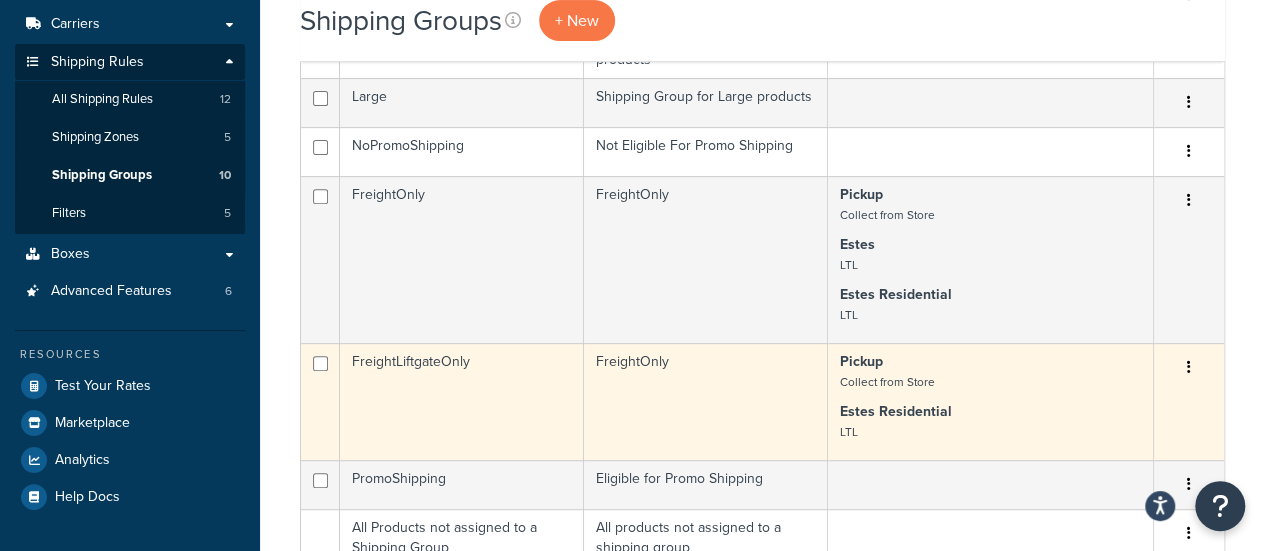 click on "FreightLiftgateOnly" at bounding box center (462, 401) 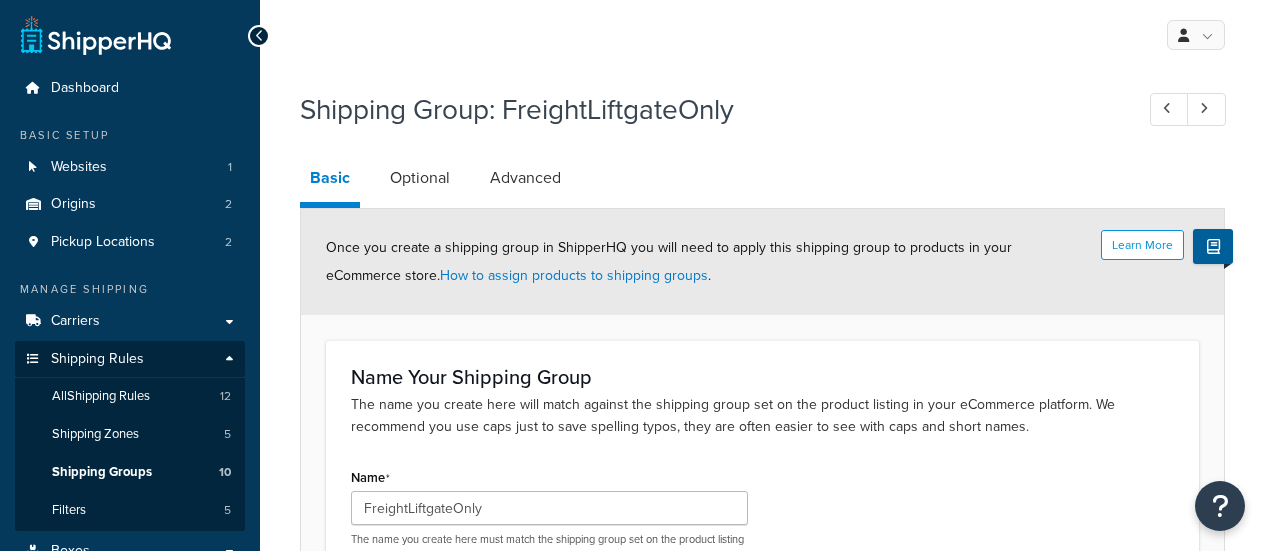 scroll, scrollTop: 0, scrollLeft: 0, axis: both 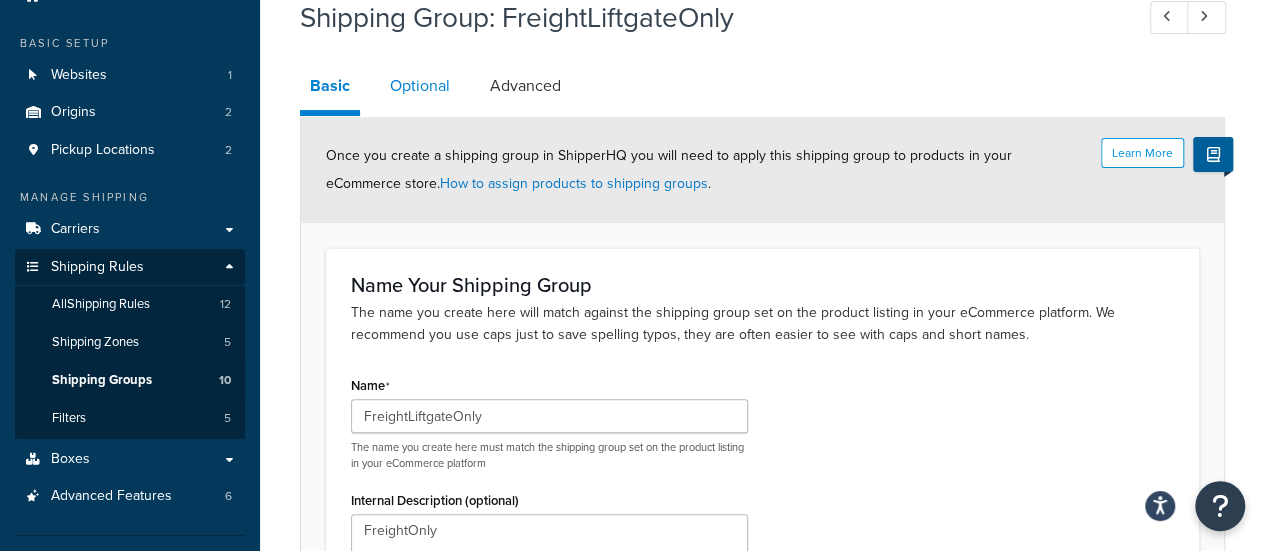 click on "Optional" at bounding box center (420, 86) 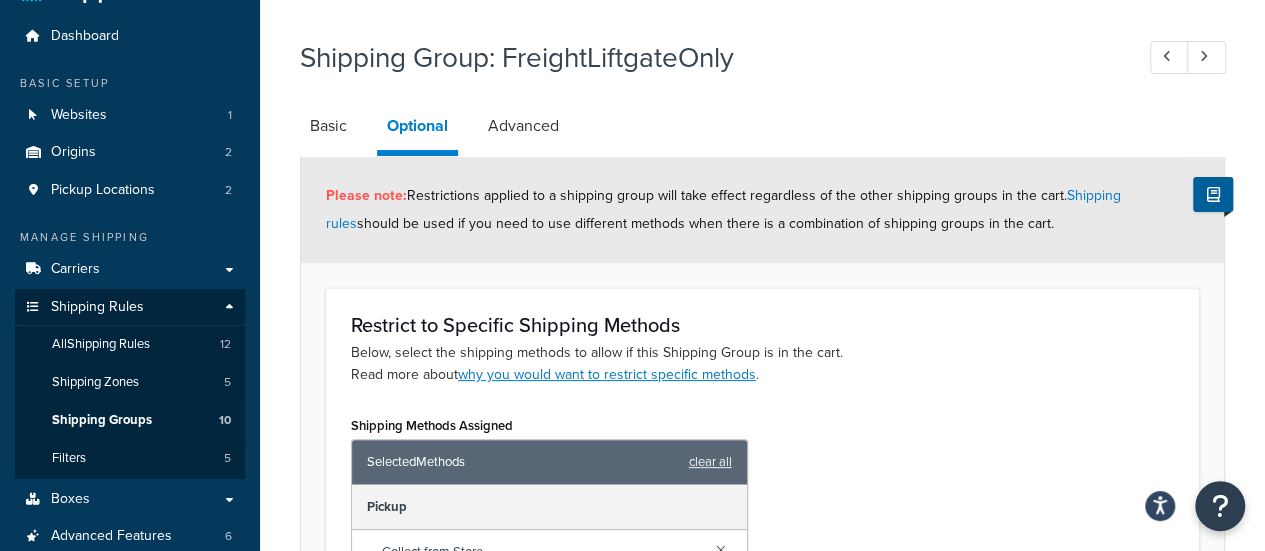 scroll, scrollTop: 32, scrollLeft: 0, axis: vertical 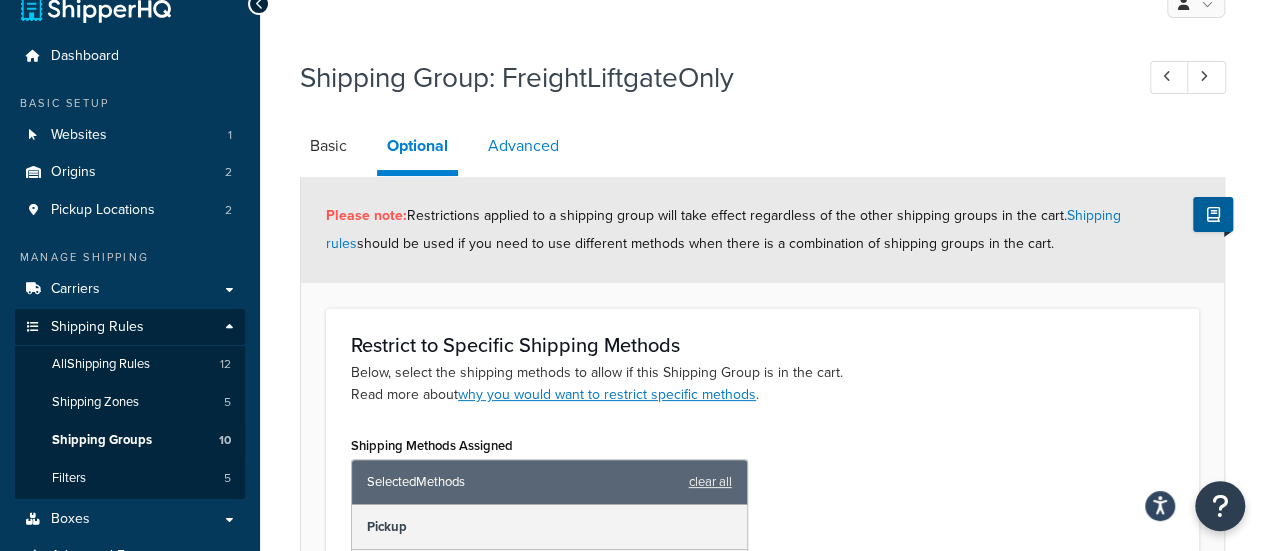 click on "Advanced" at bounding box center [523, 146] 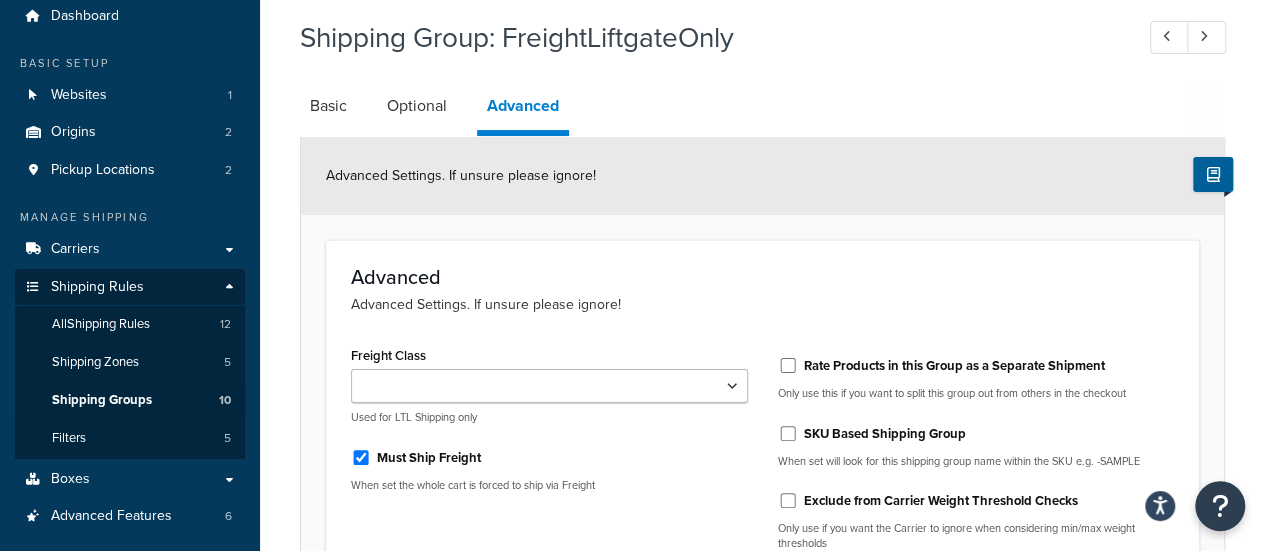 scroll, scrollTop: 71, scrollLeft: 0, axis: vertical 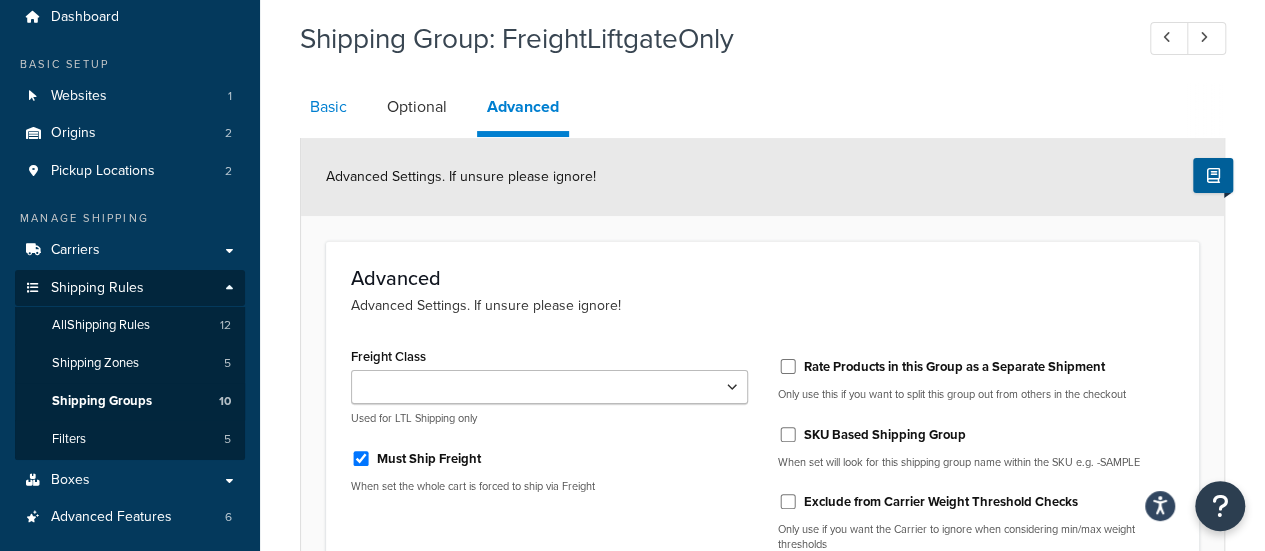 click on "Basic" at bounding box center [328, 107] 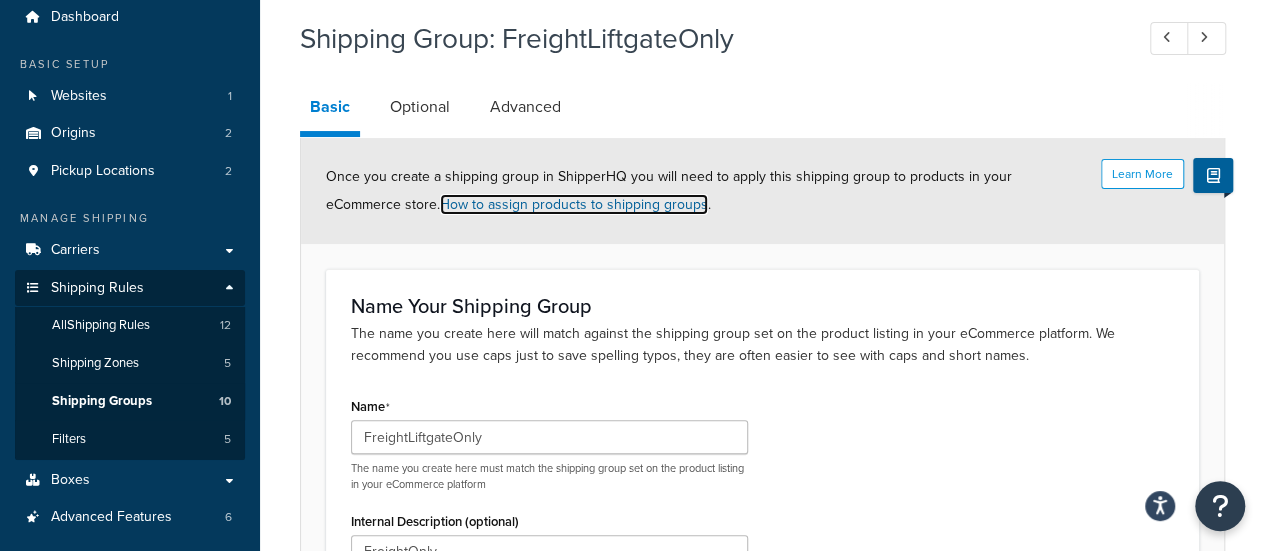 click on "How to assign products to shipping groups" at bounding box center [574, 204] 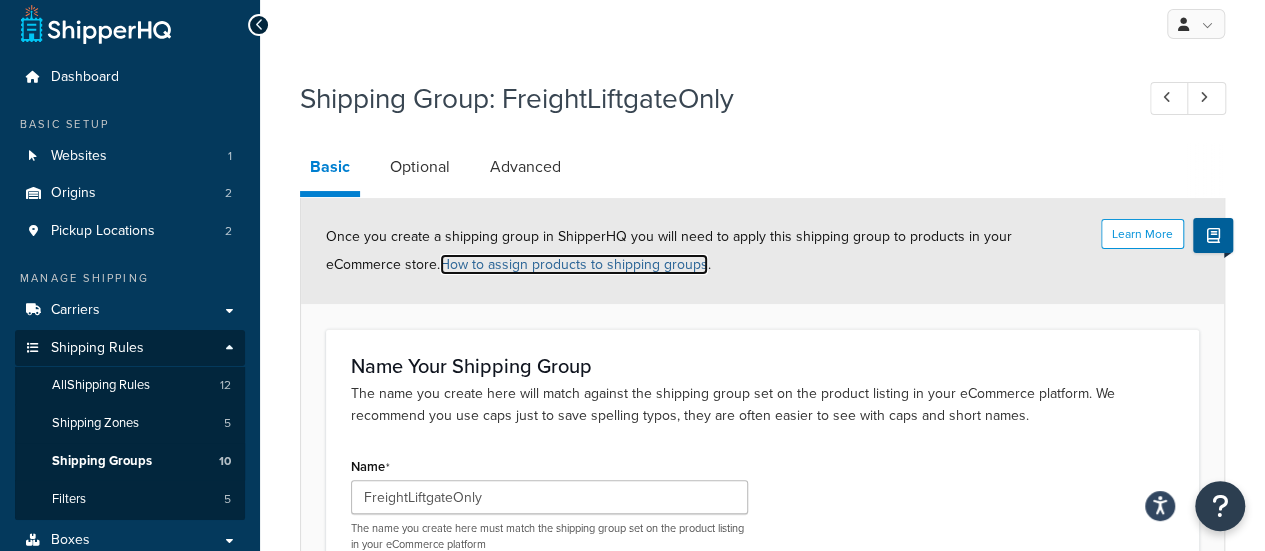 scroll, scrollTop: 12, scrollLeft: 0, axis: vertical 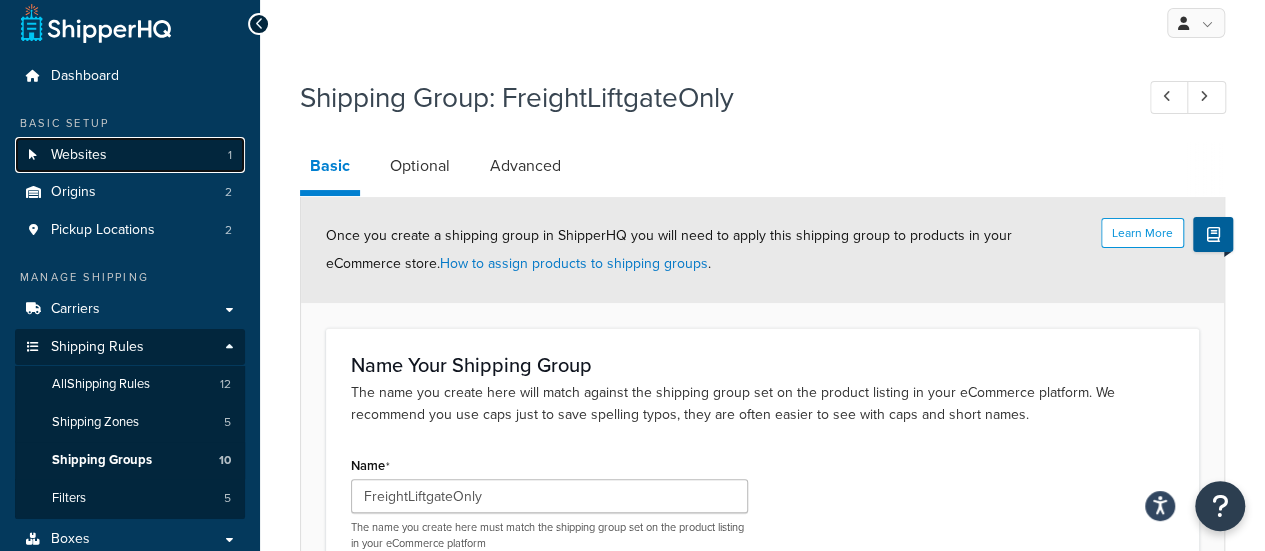 click on "Websites 1" at bounding box center (130, 155) 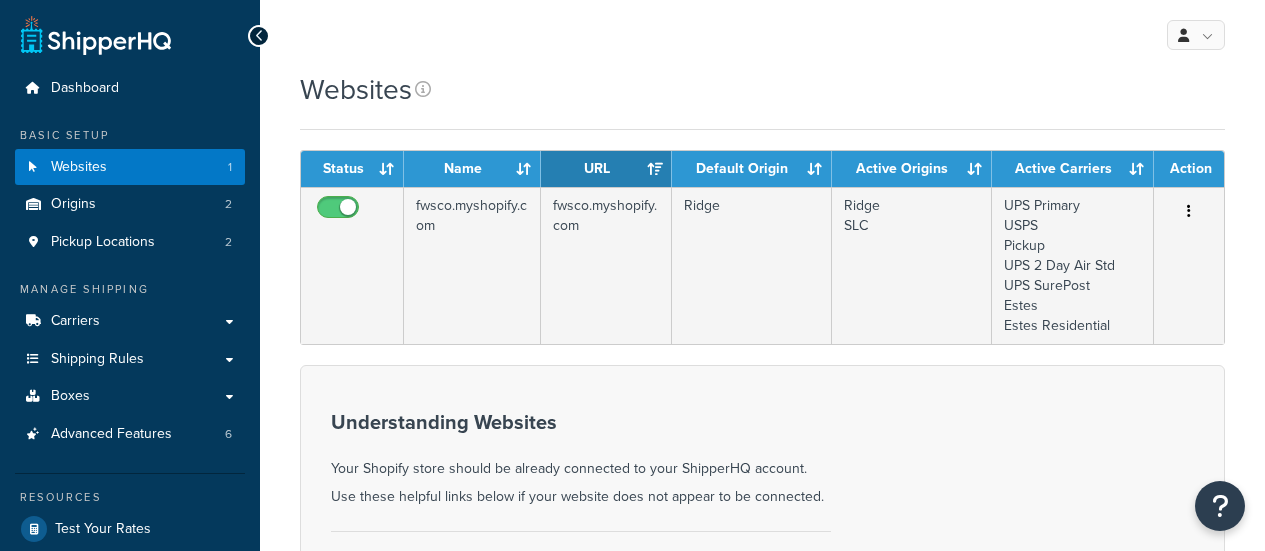scroll, scrollTop: 0, scrollLeft: 0, axis: both 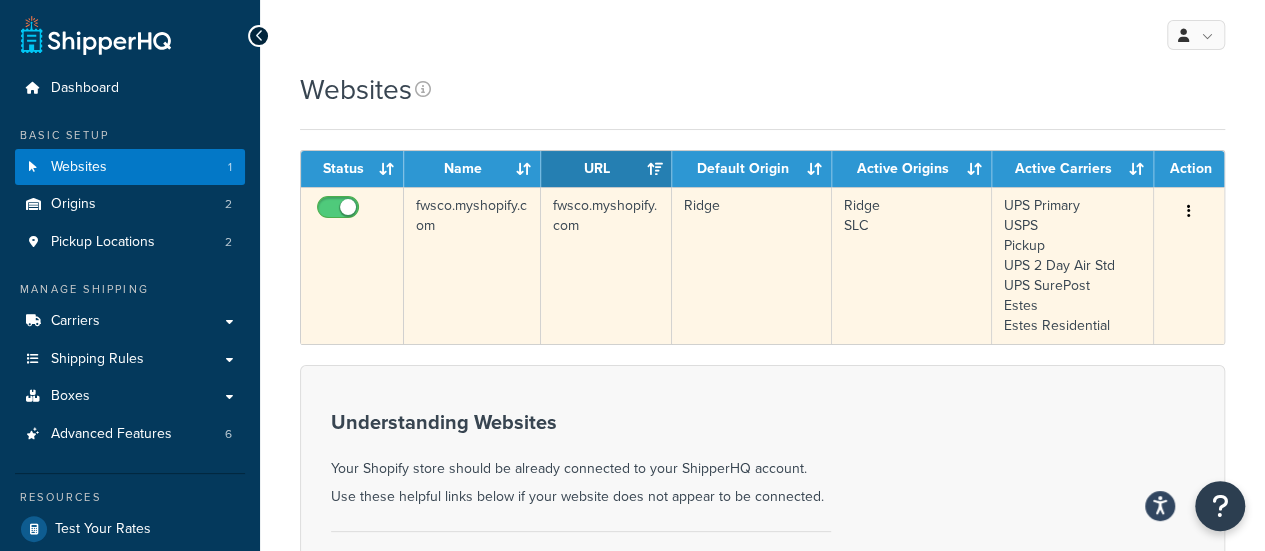 click on "Ridge" at bounding box center (752, 265) 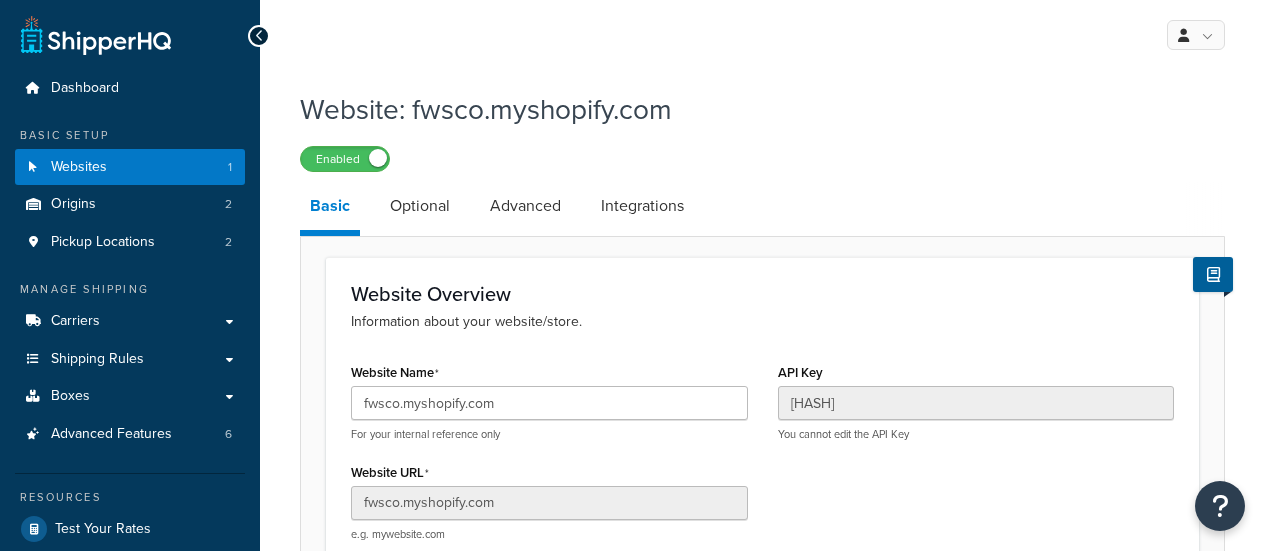 scroll, scrollTop: 0, scrollLeft: 0, axis: both 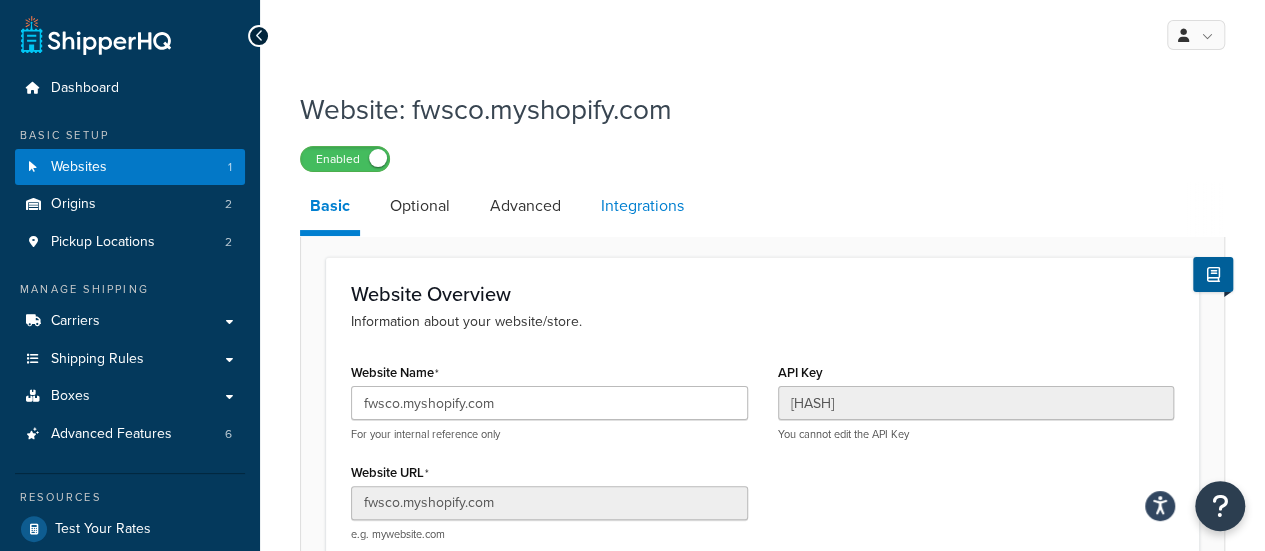 click on "Integrations" at bounding box center [642, 206] 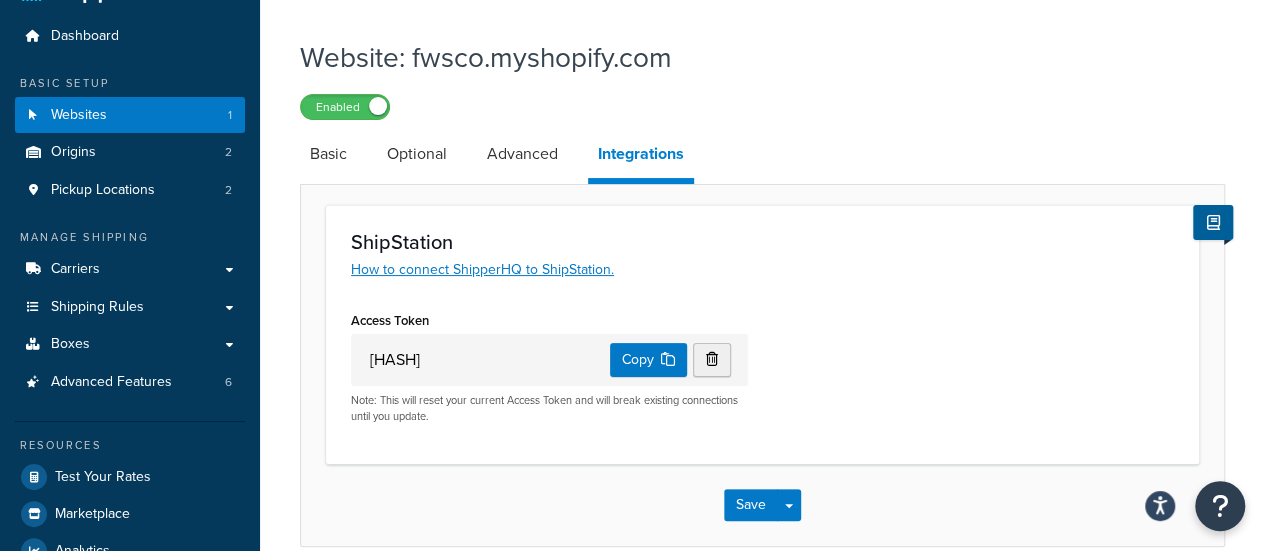 scroll, scrollTop: 0, scrollLeft: 0, axis: both 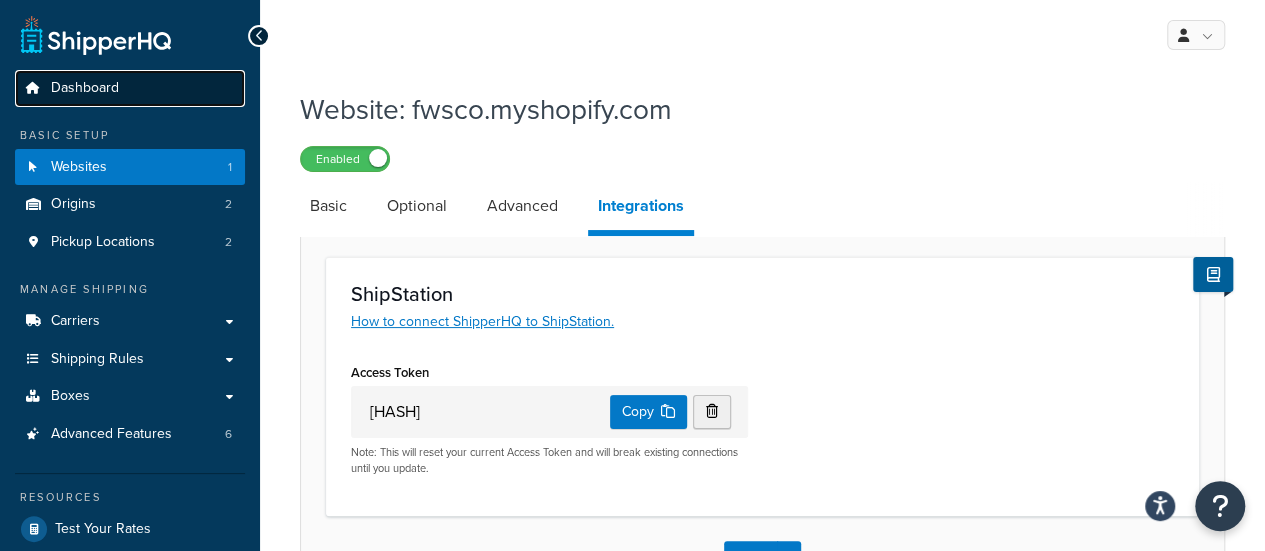 click on "Dashboard" at bounding box center (130, 88) 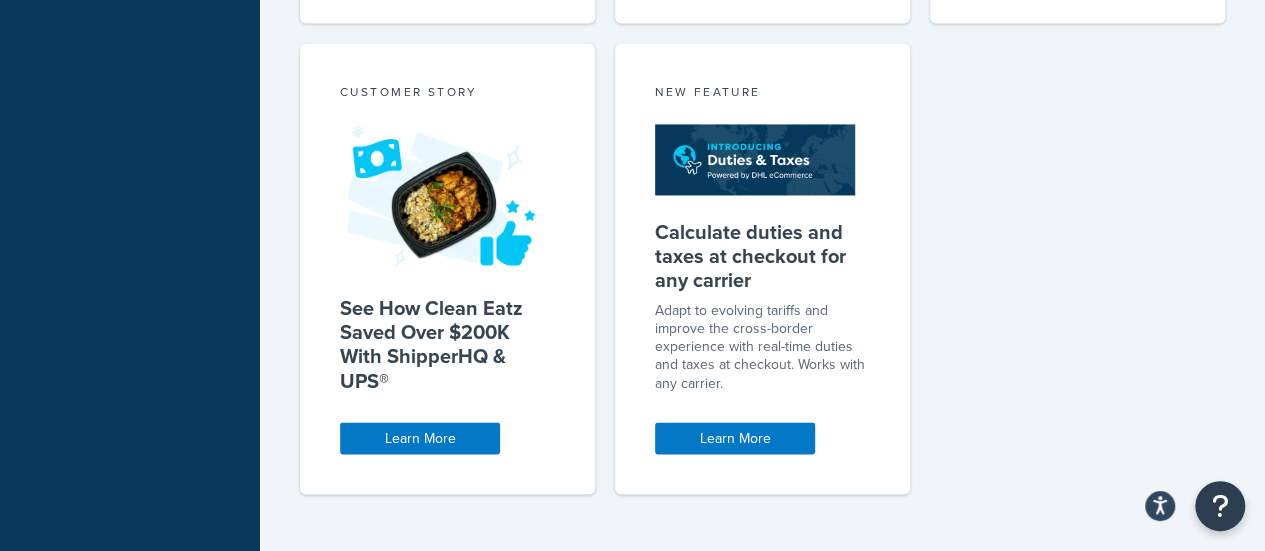 scroll, scrollTop: 1534, scrollLeft: 0, axis: vertical 